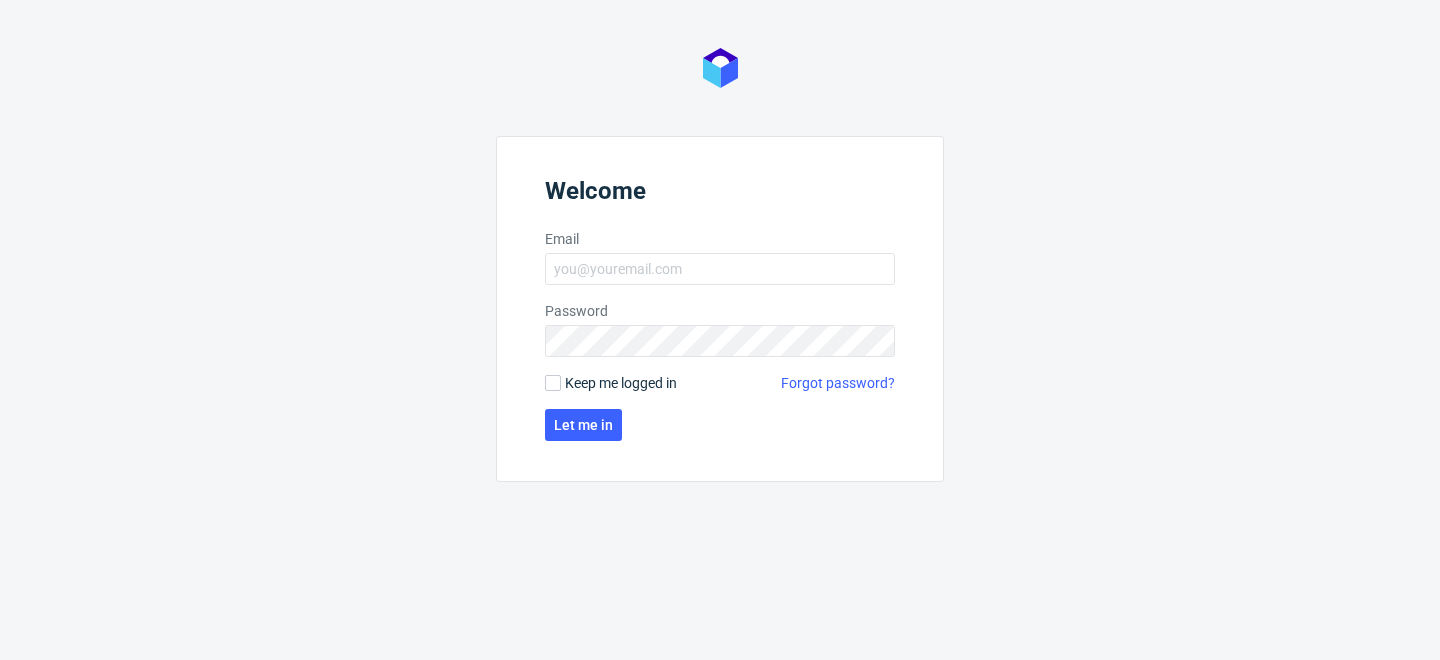 scroll, scrollTop: 0, scrollLeft: 0, axis: both 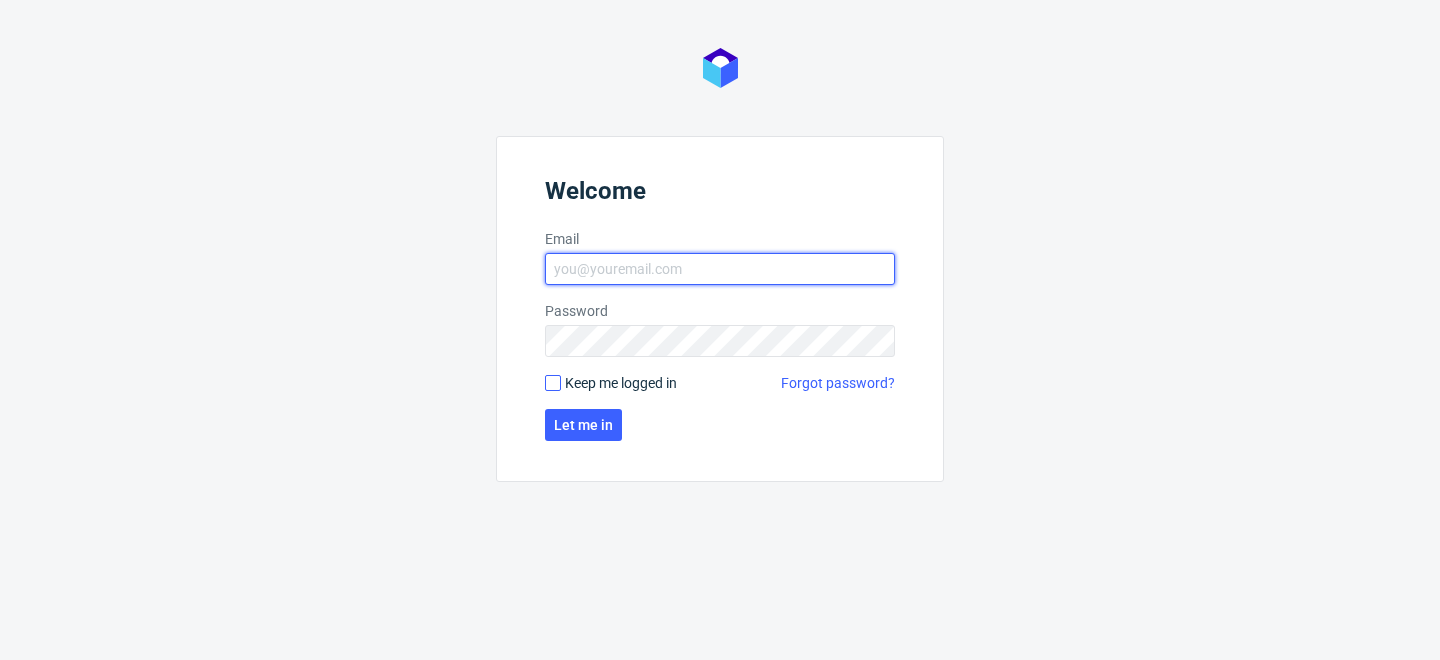 type on "[PERSON_NAME][EMAIL_ADDRESS][PERSON_NAME][DOMAIN_NAME]" 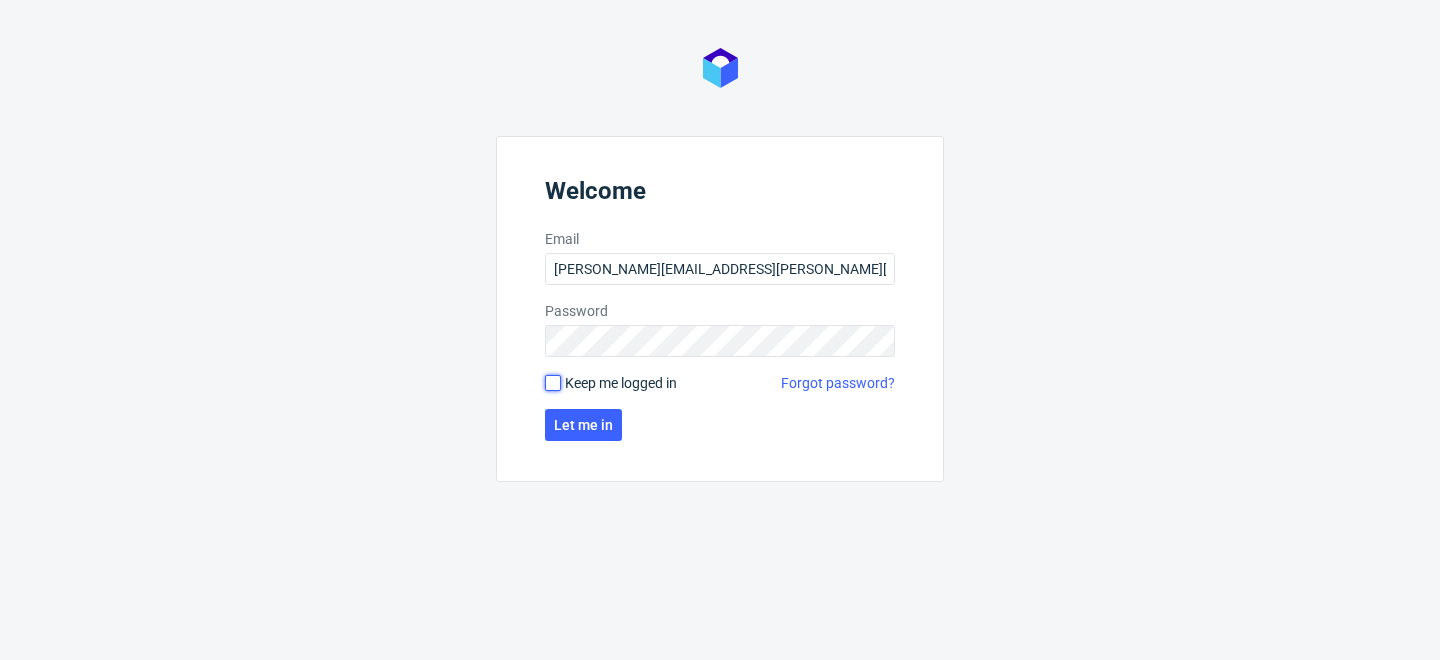 click on "Keep me logged in" at bounding box center [553, 383] 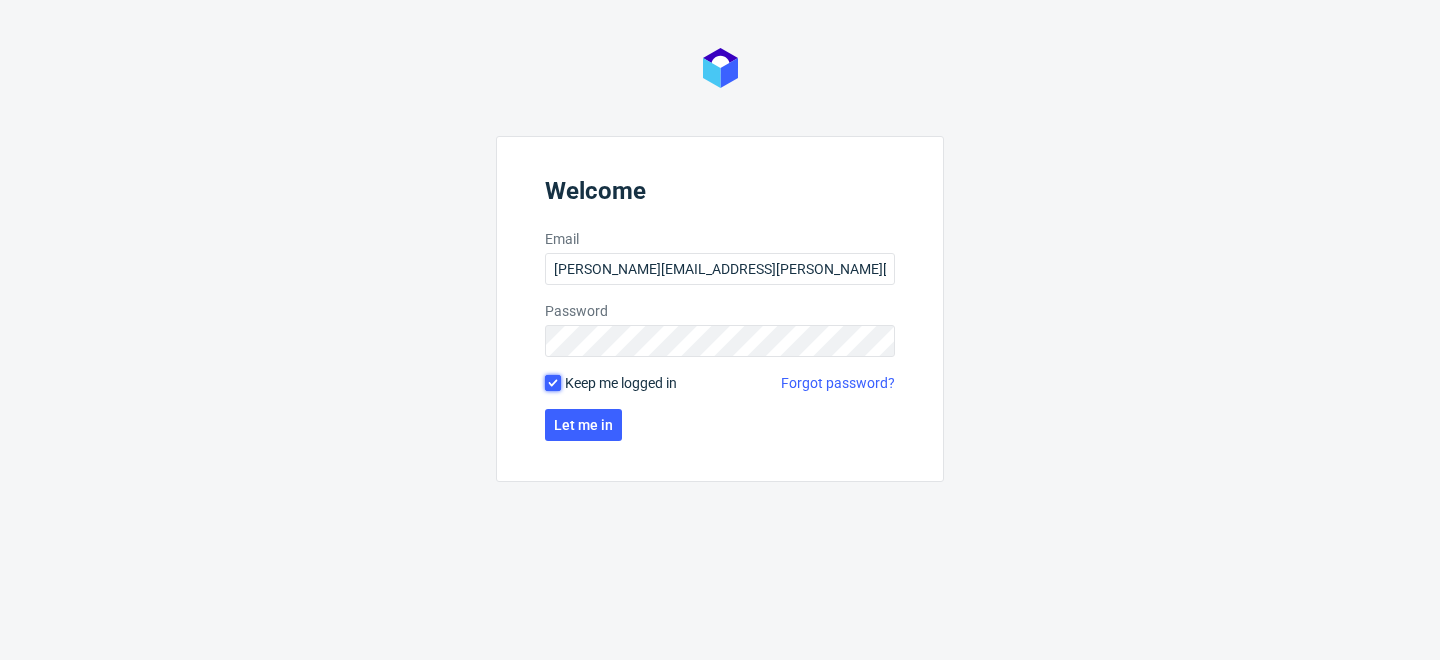checkbox on "true" 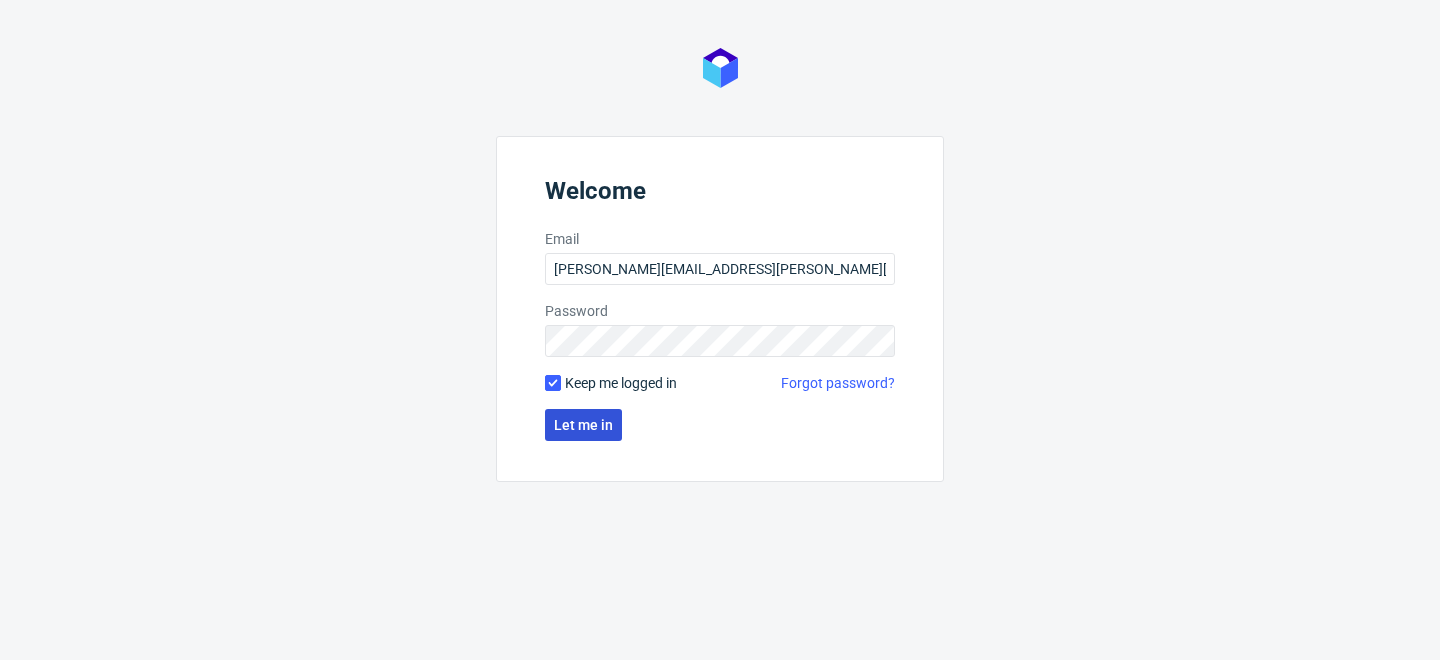 click on "Let me in" at bounding box center [583, 425] 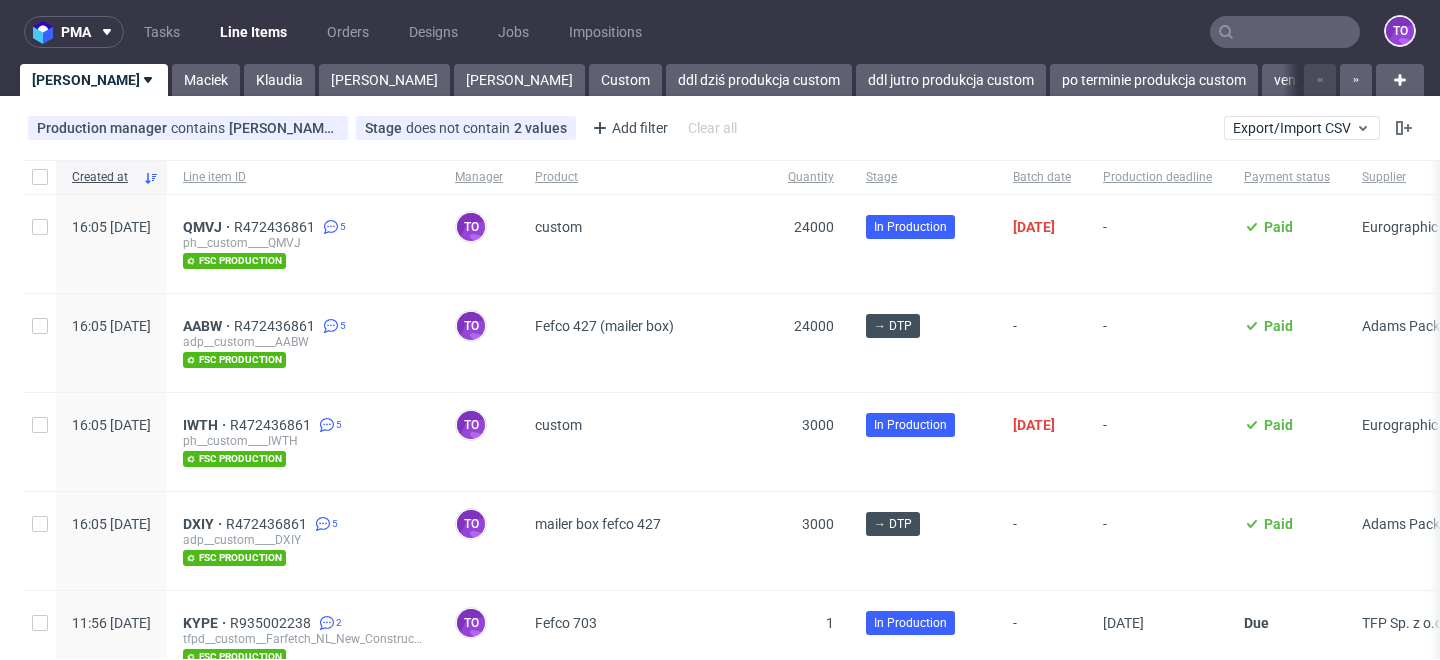 click at bounding box center (1285, 32) 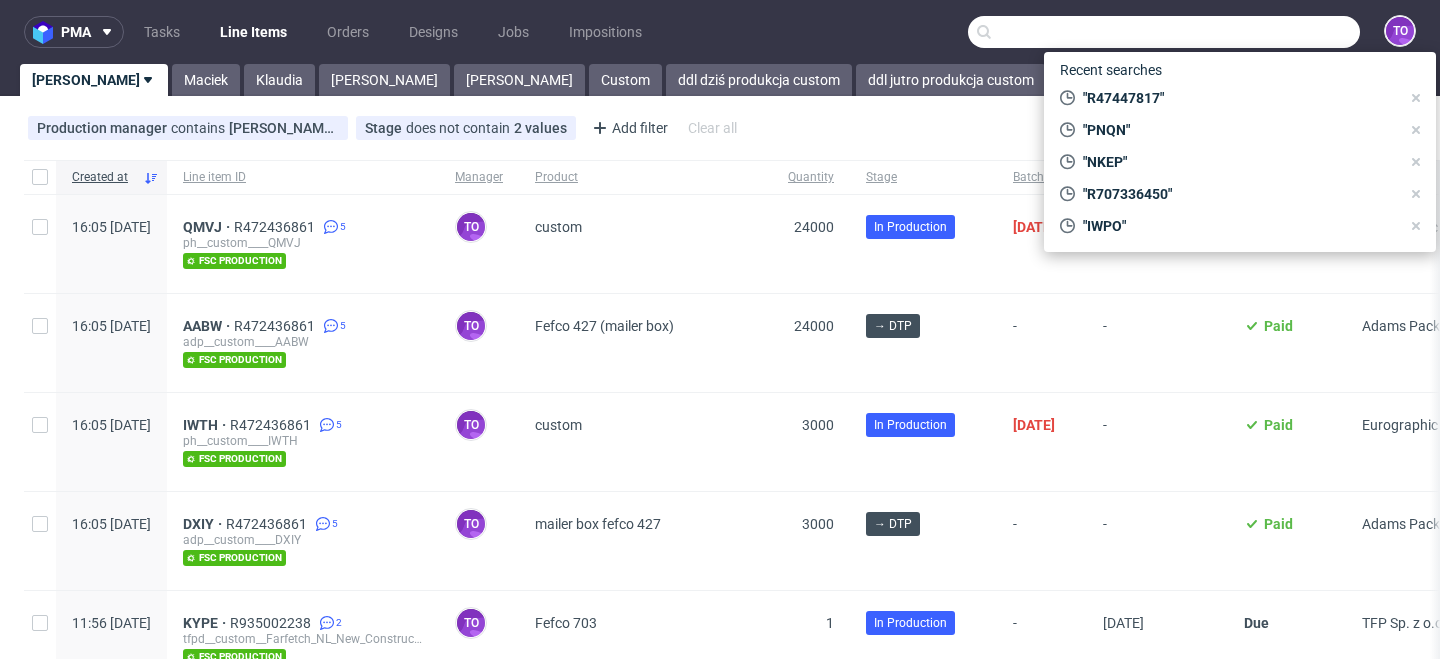 paste on "R202297325" 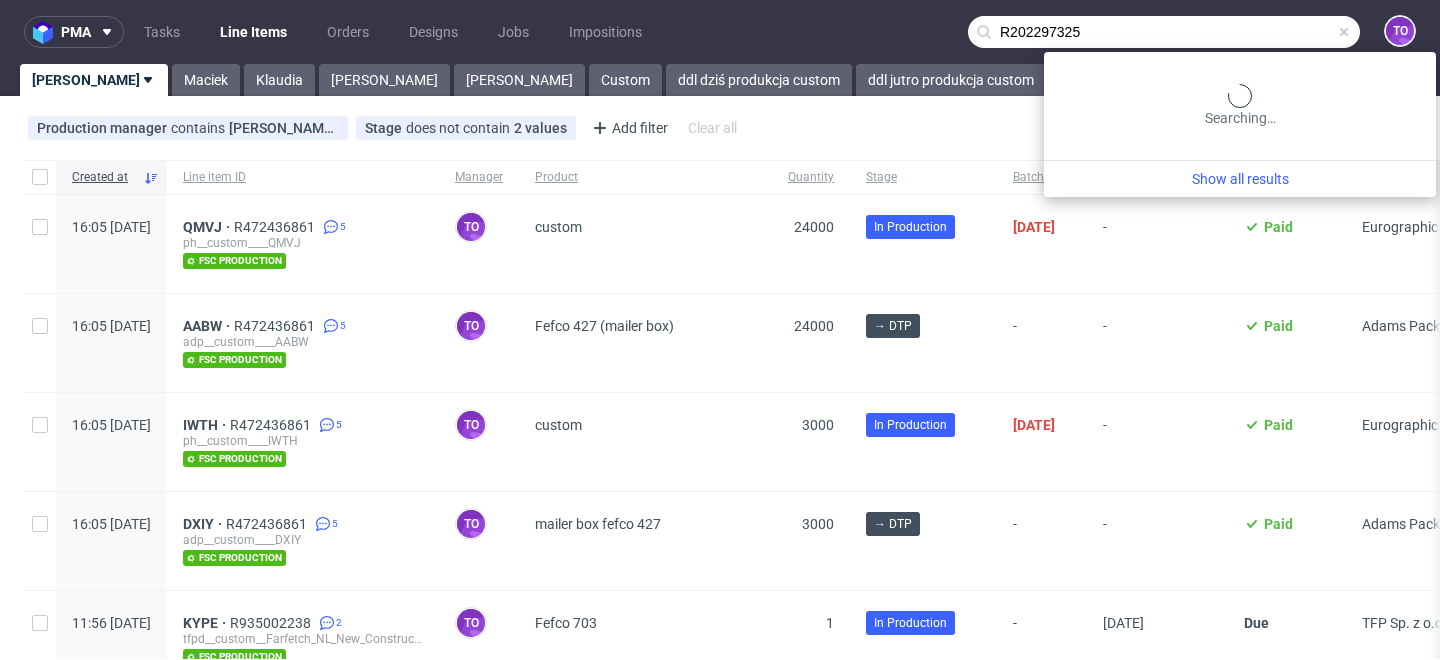 type on "R202297325" 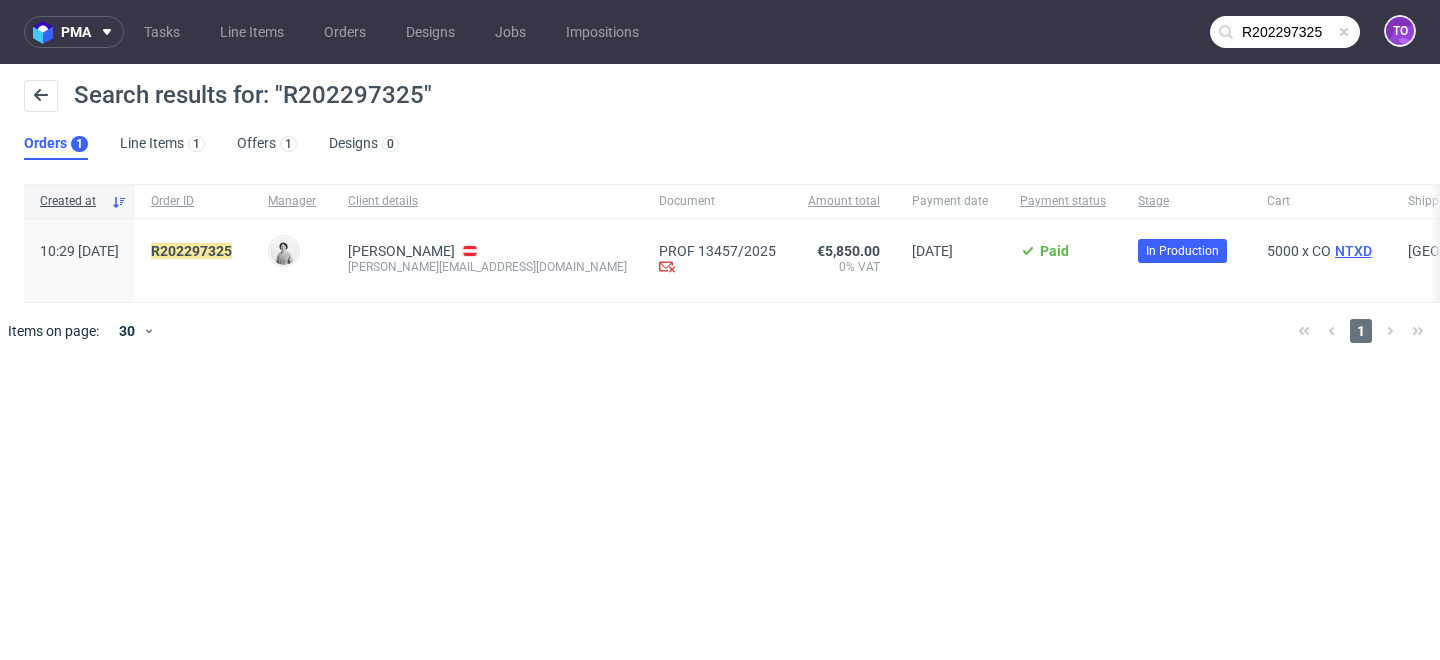 click on "NTXD" at bounding box center (1353, 251) 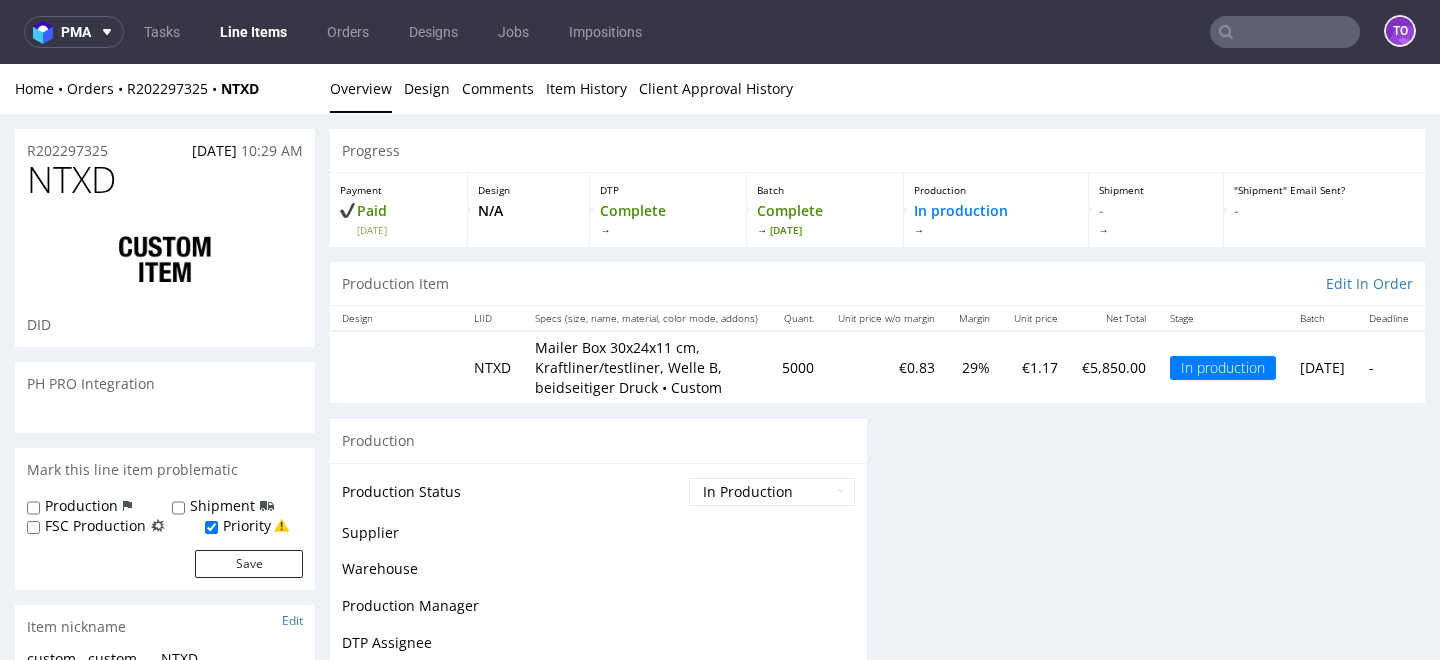 scroll, scrollTop: 0, scrollLeft: 0, axis: both 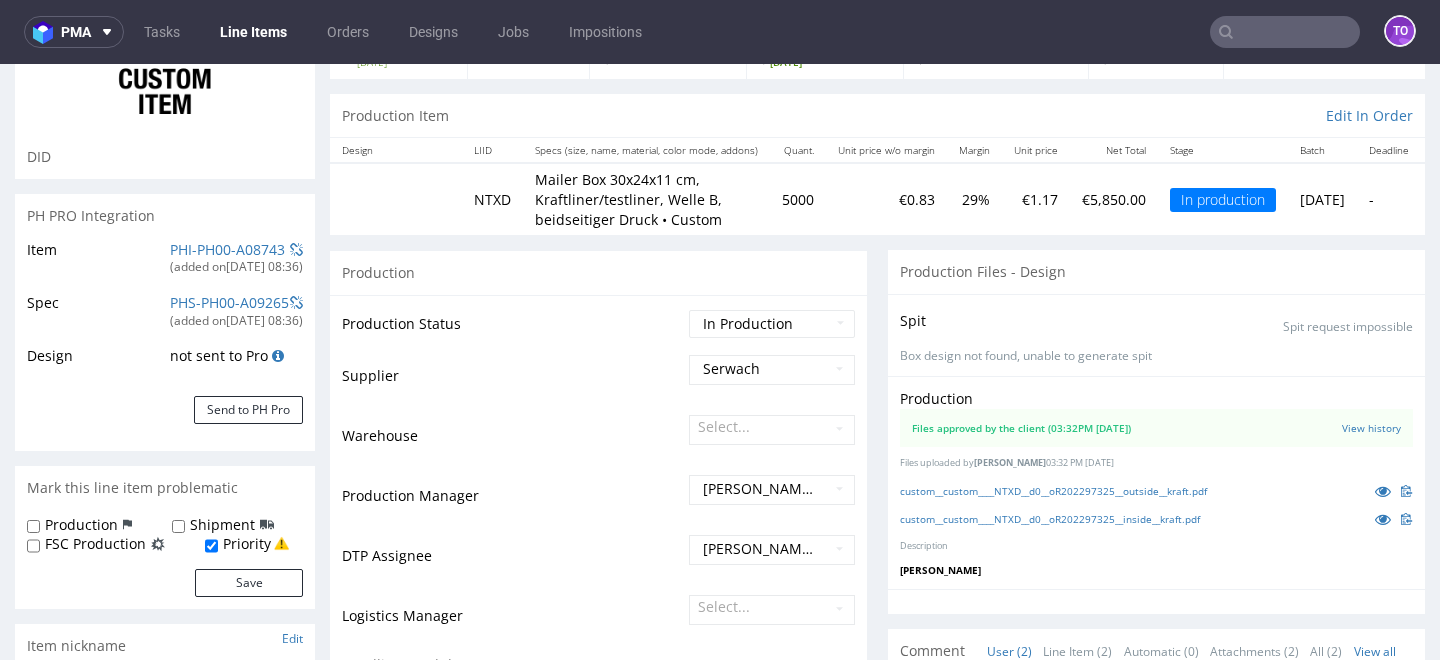 select on "in_progress" 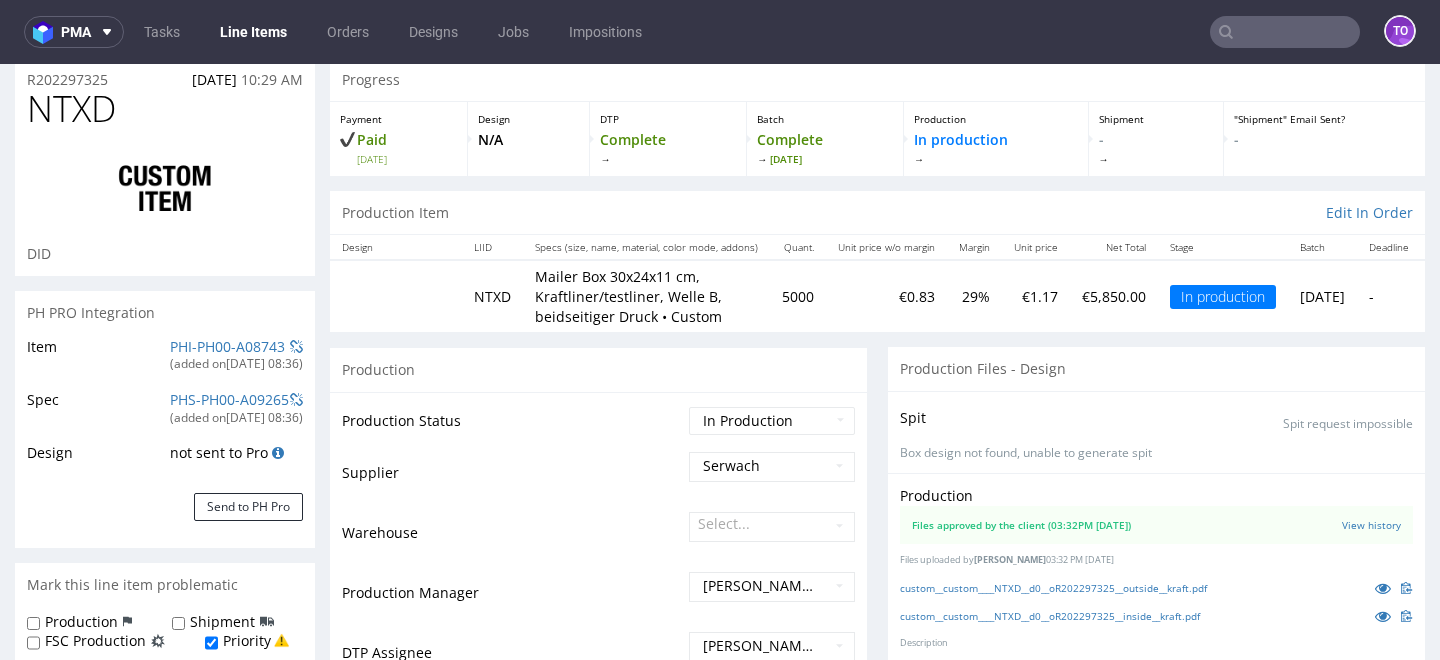 scroll, scrollTop: 156, scrollLeft: 0, axis: vertical 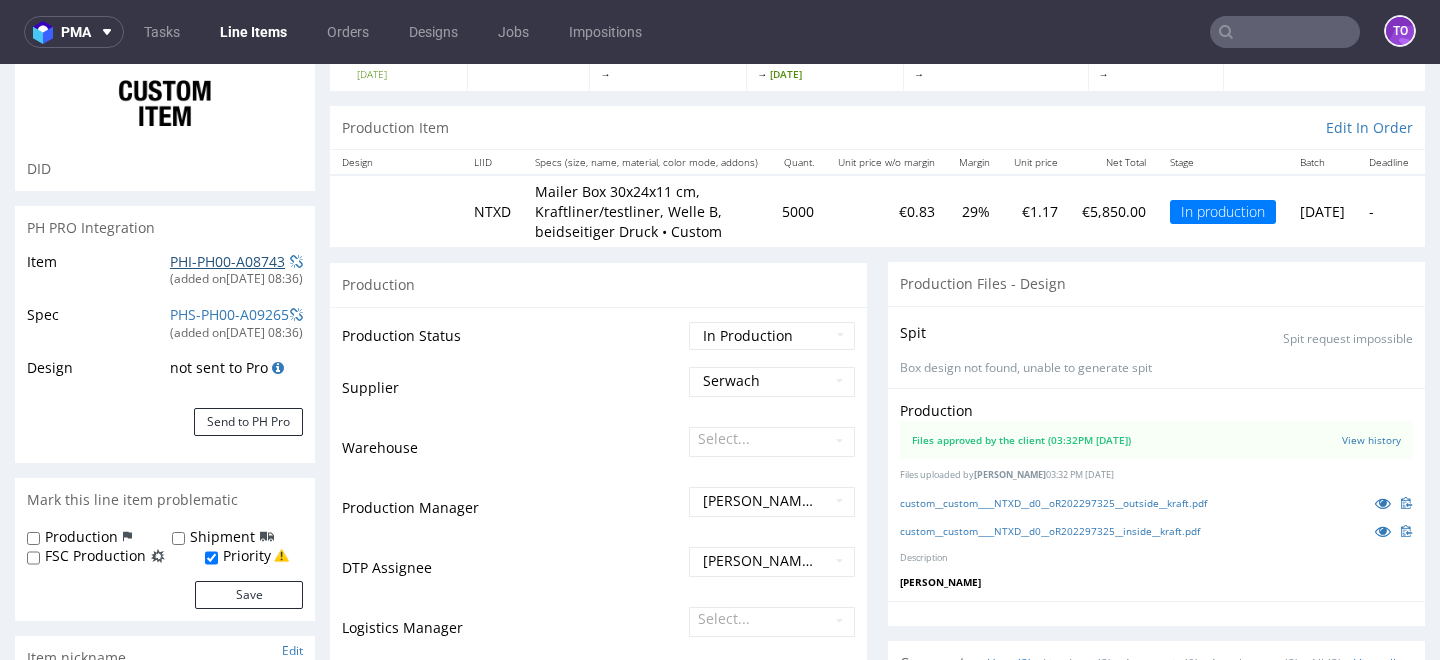 click on "PHI-PH00-A08743" at bounding box center [227, 261] 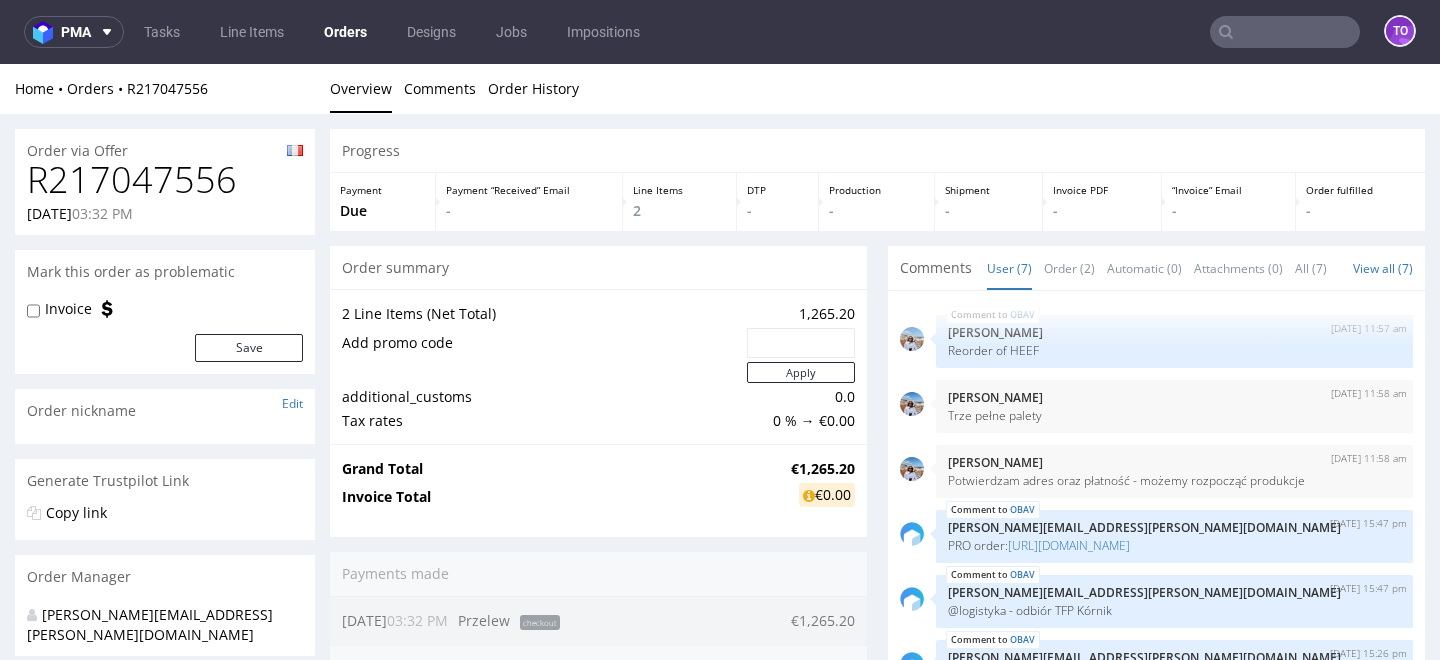 scroll, scrollTop: 0, scrollLeft: 0, axis: both 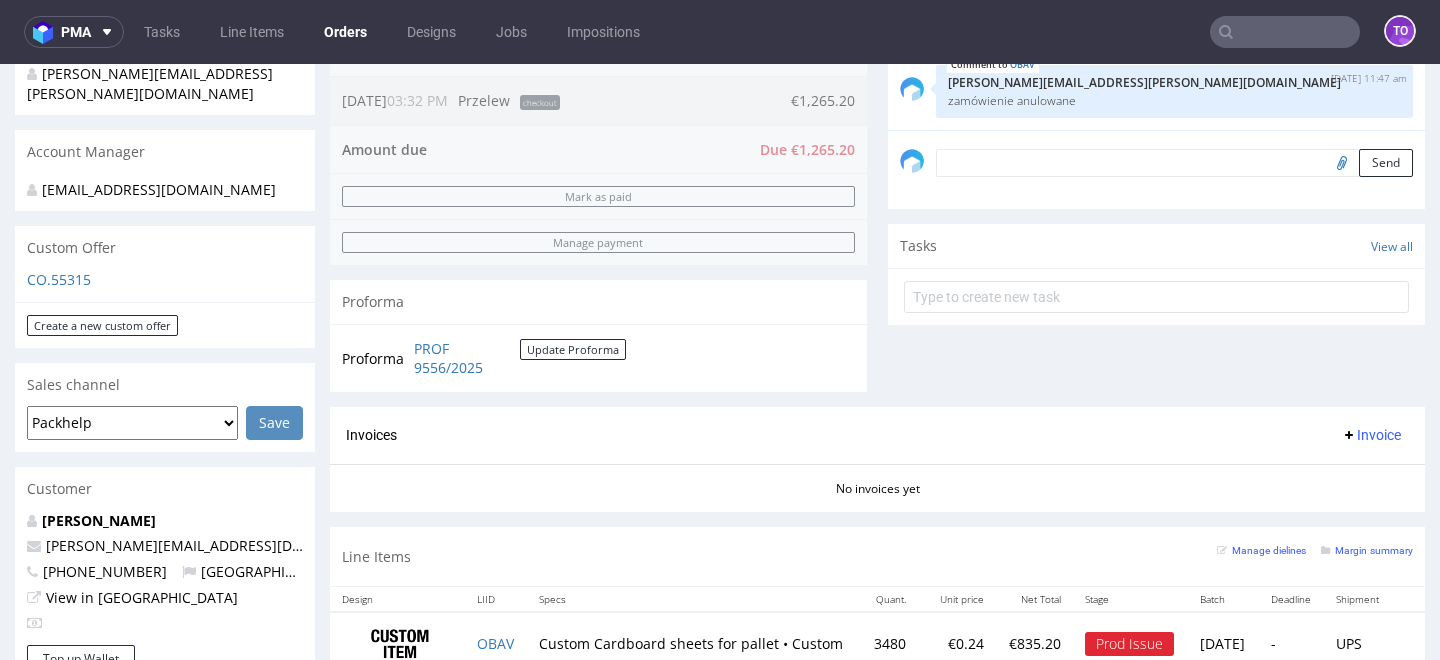 click at bounding box center (1285, 32) 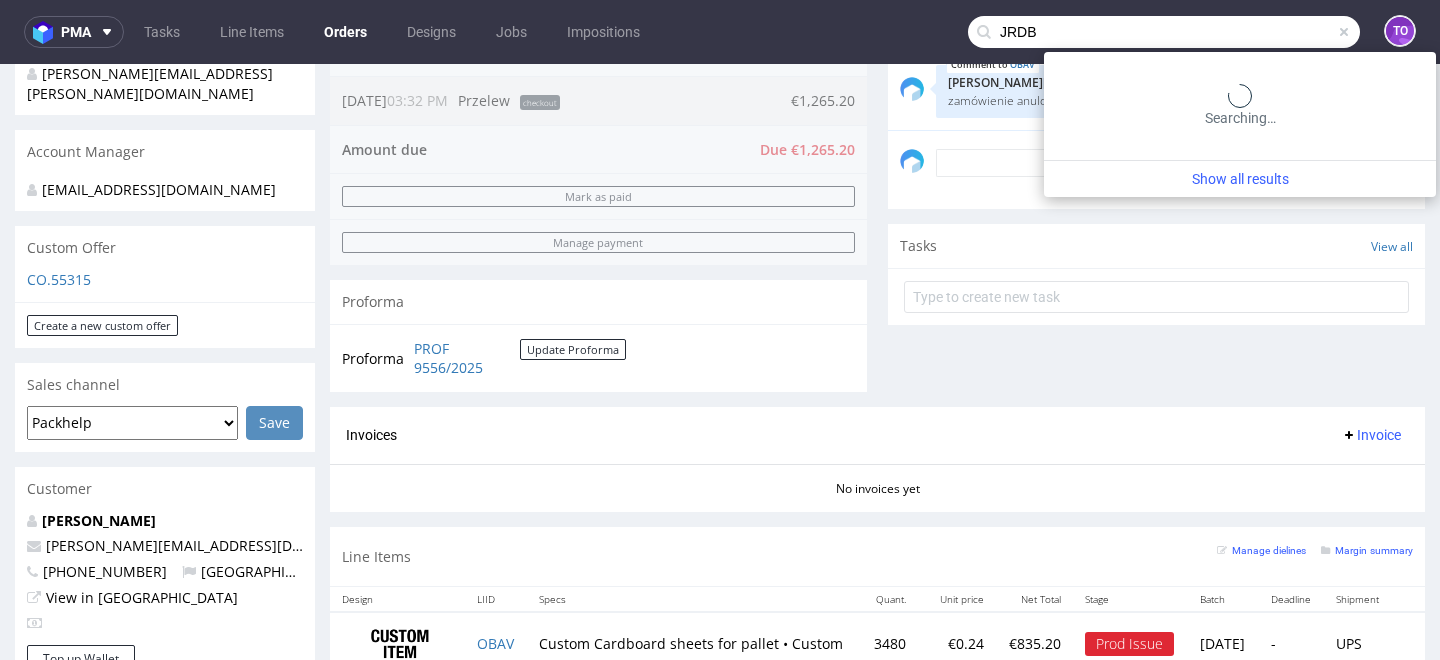 type on "JRDB" 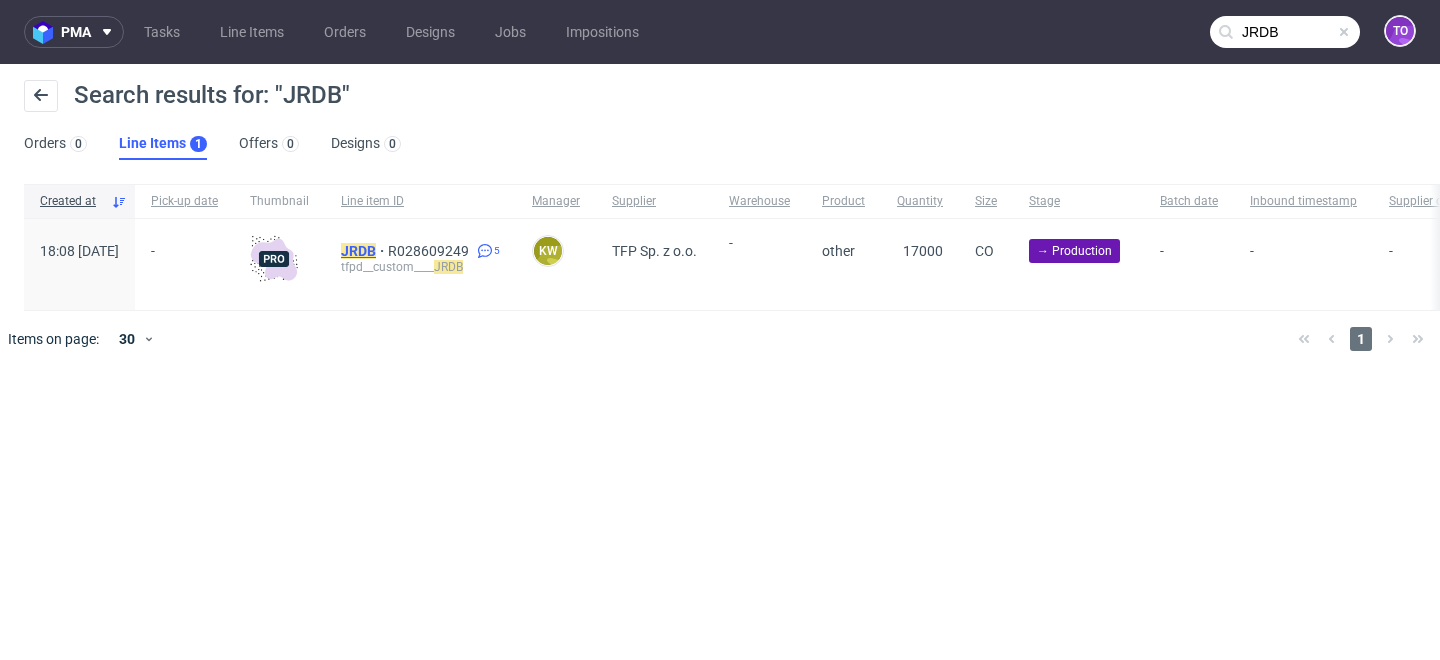 click on "JRDB" 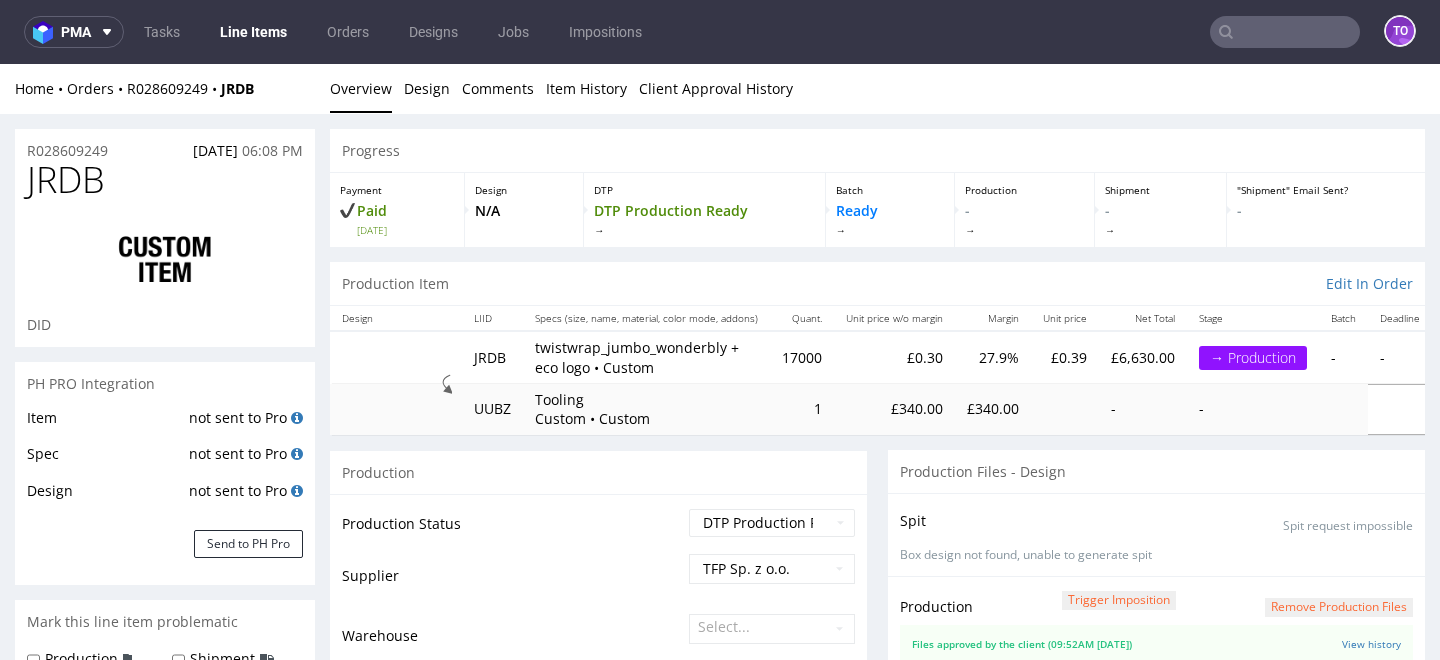 scroll, scrollTop: 0, scrollLeft: 0, axis: both 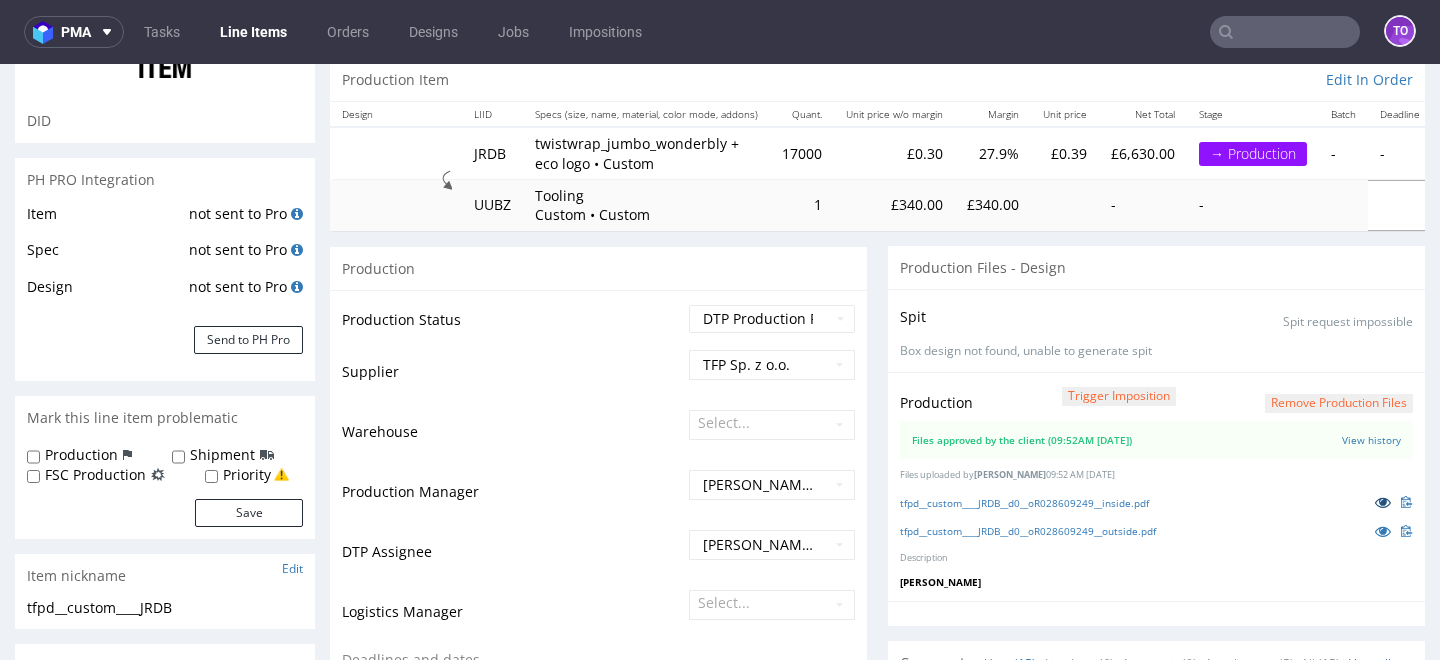 click at bounding box center [1383, 502] 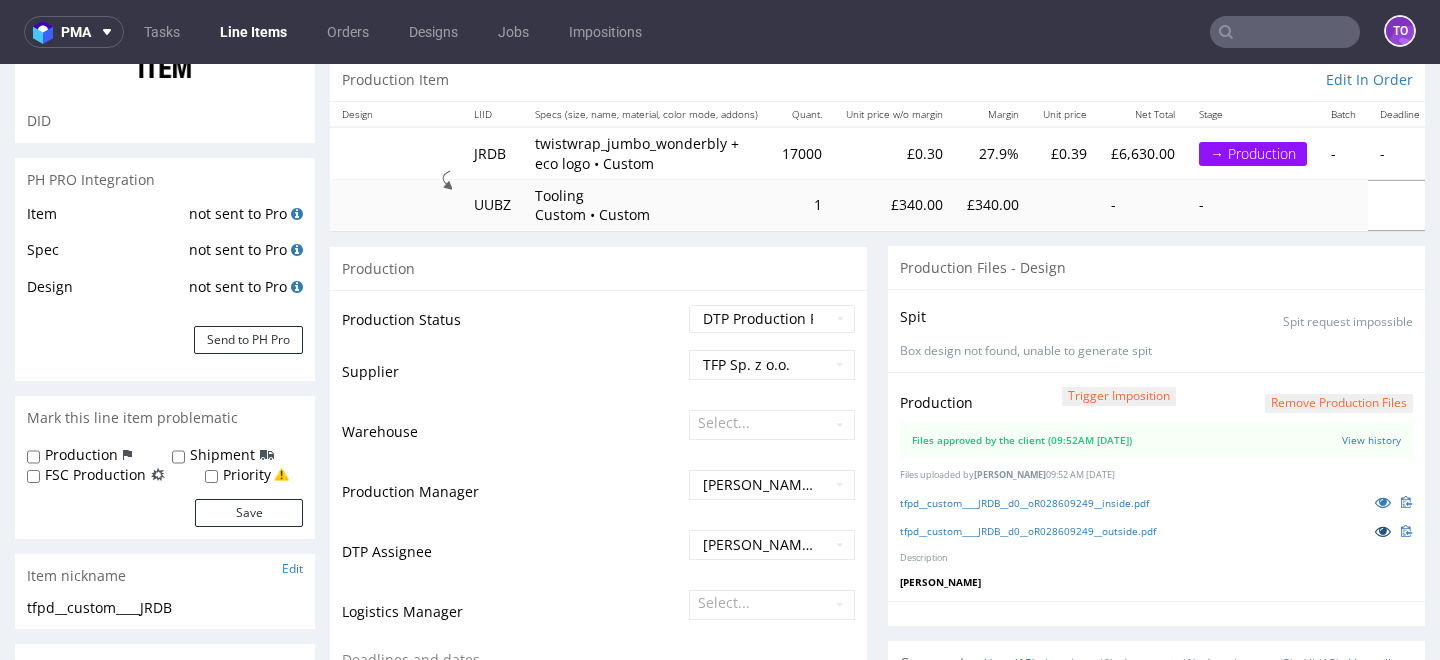 click at bounding box center [1383, 531] 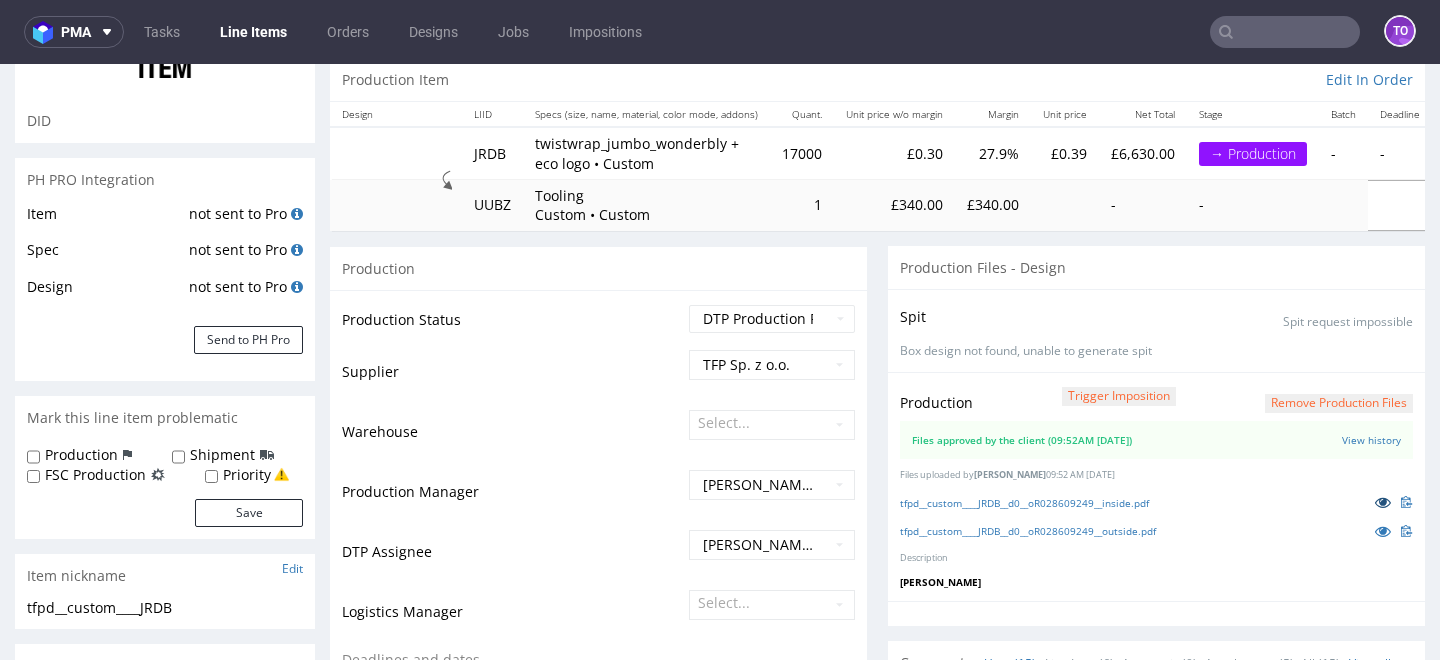 click at bounding box center [1383, 502] 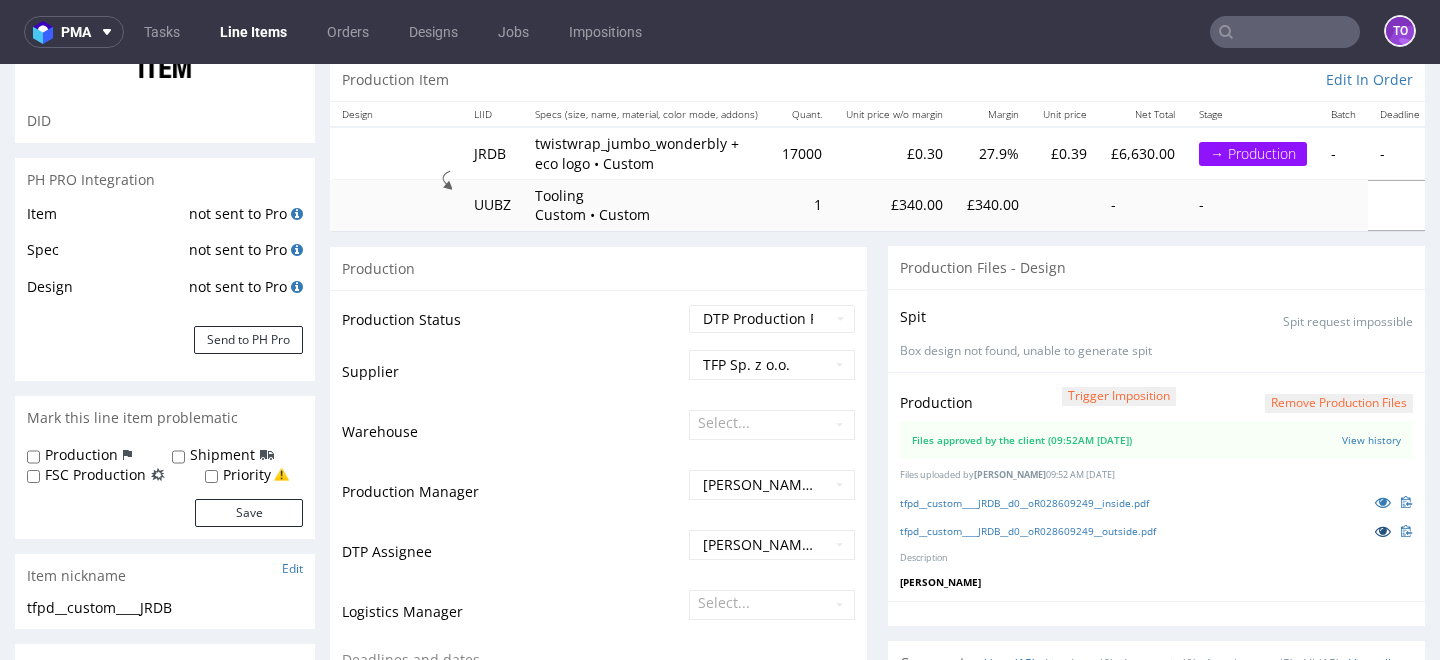 click at bounding box center [1383, 531] 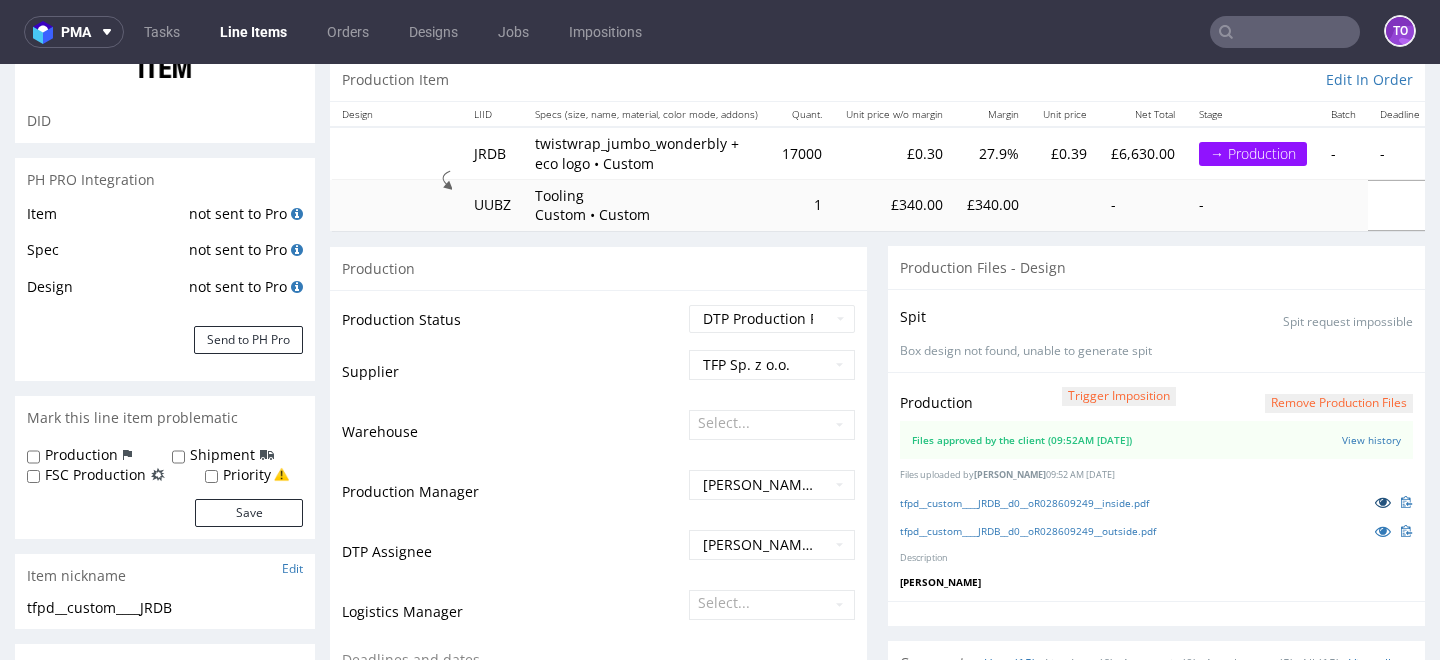 click at bounding box center [1383, 502] 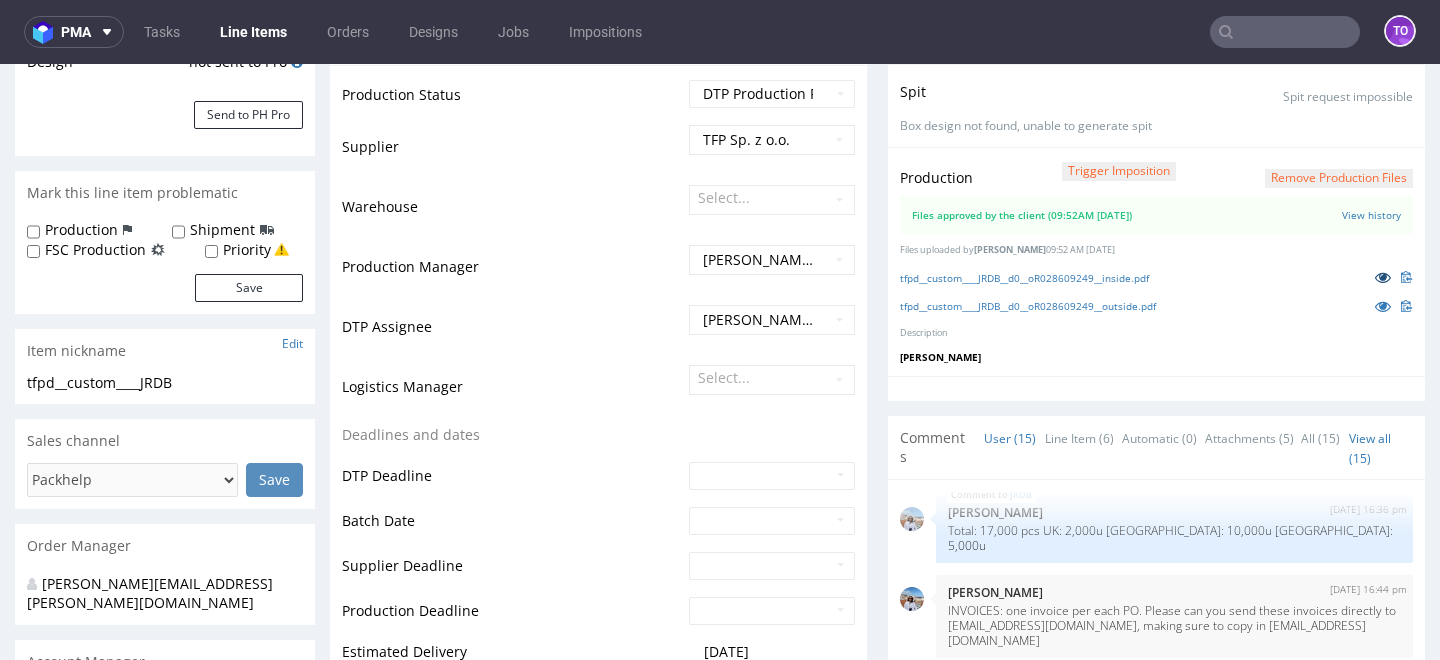 scroll, scrollTop: 519, scrollLeft: 0, axis: vertical 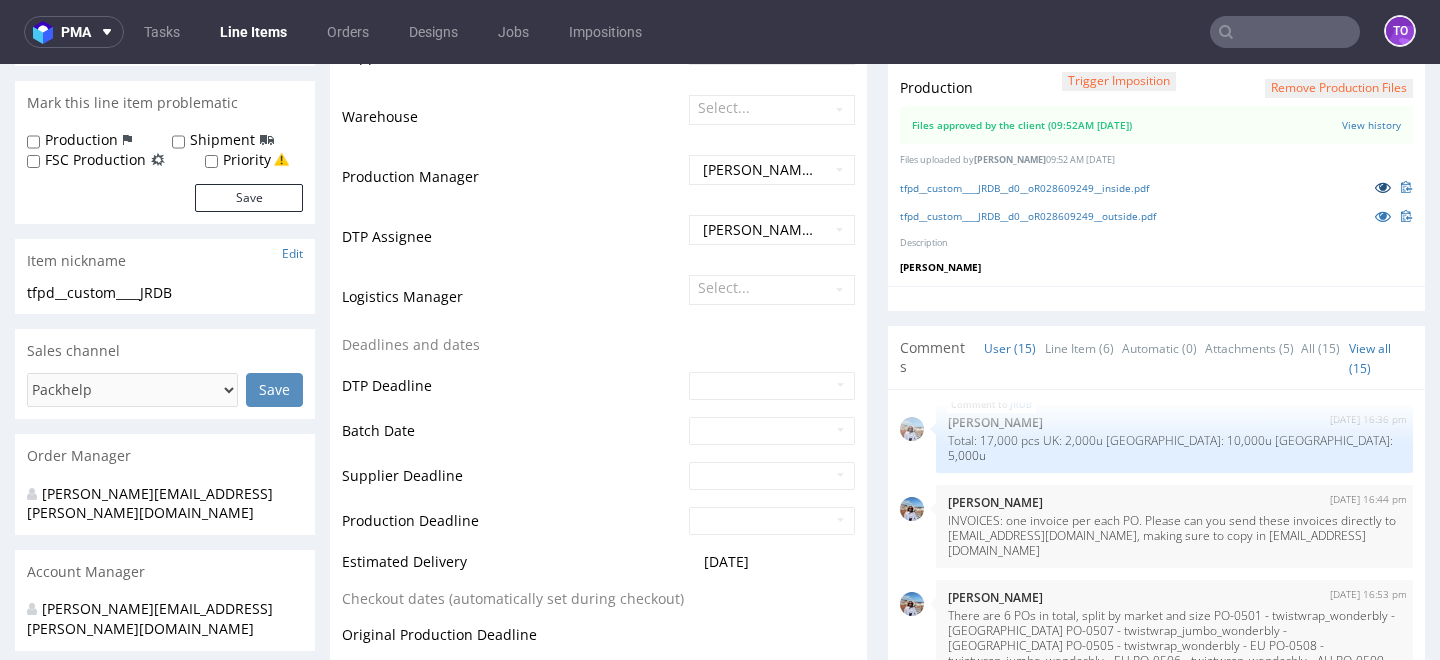 click at bounding box center (1383, 187) 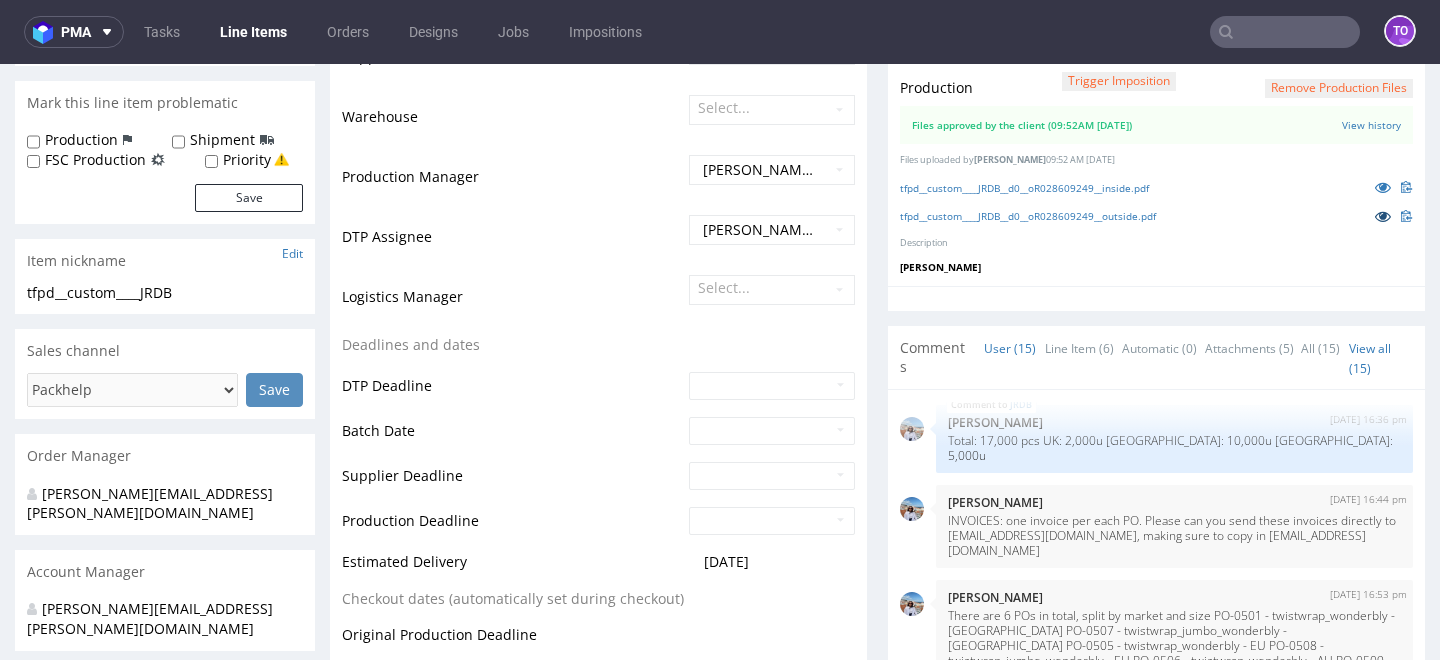 click at bounding box center (1383, 216) 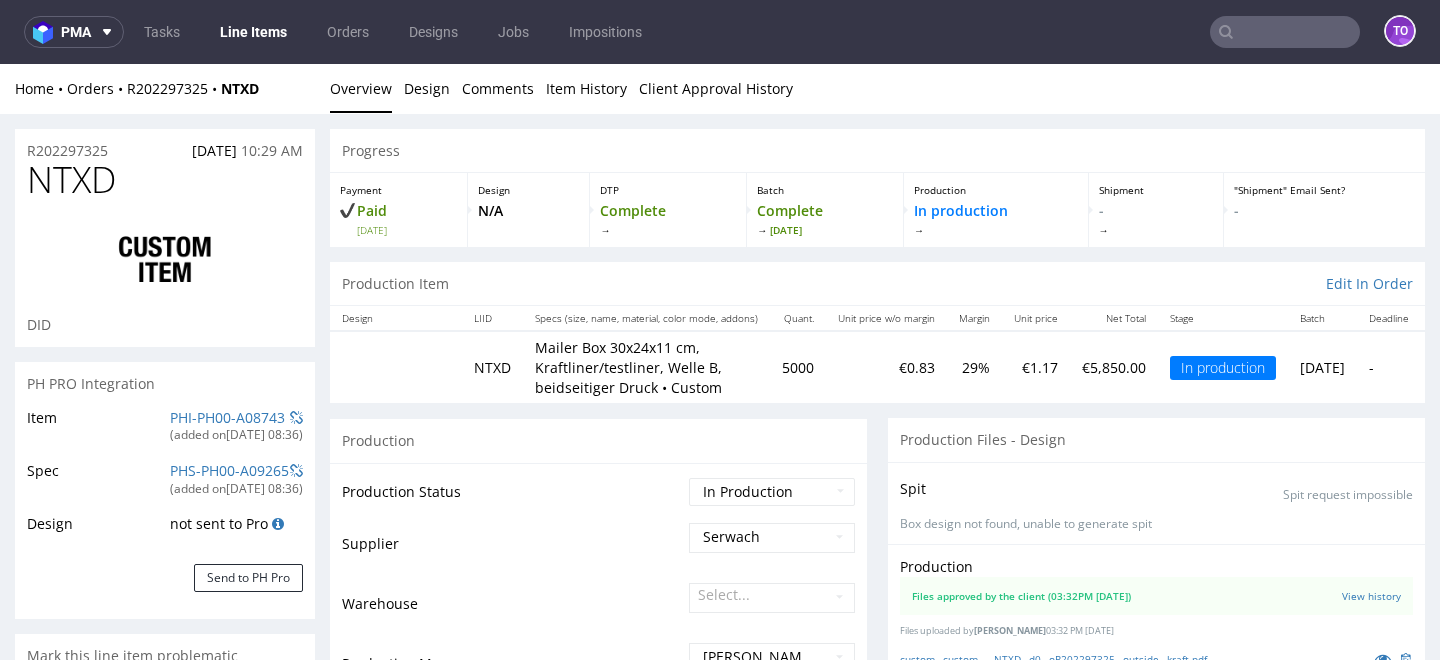 scroll, scrollTop: 0, scrollLeft: 0, axis: both 